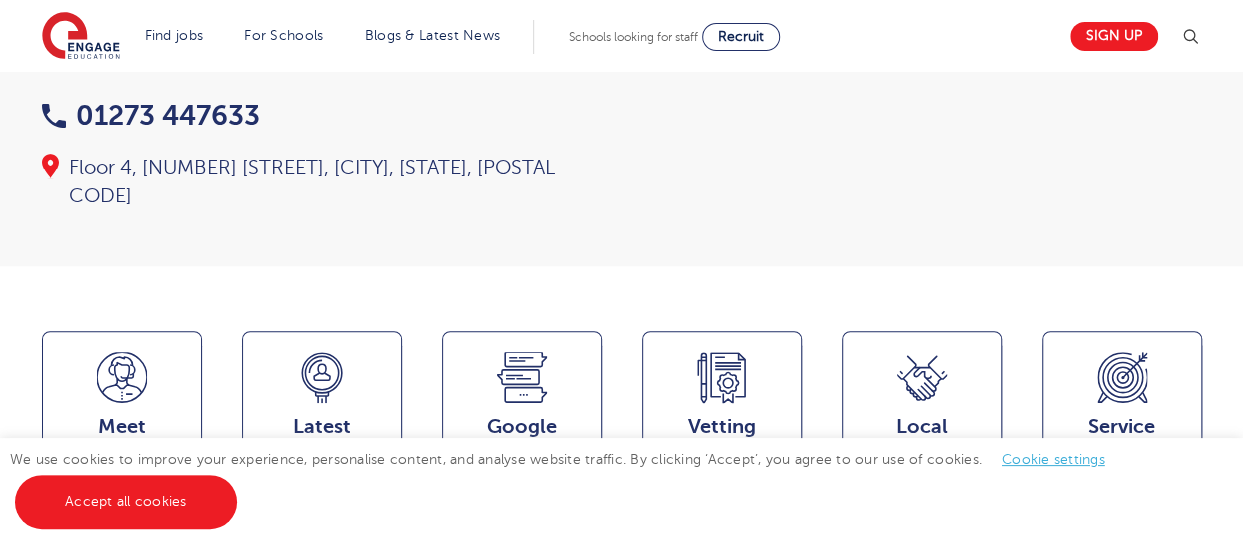 scroll, scrollTop: 300, scrollLeft: 0, axis: vertical 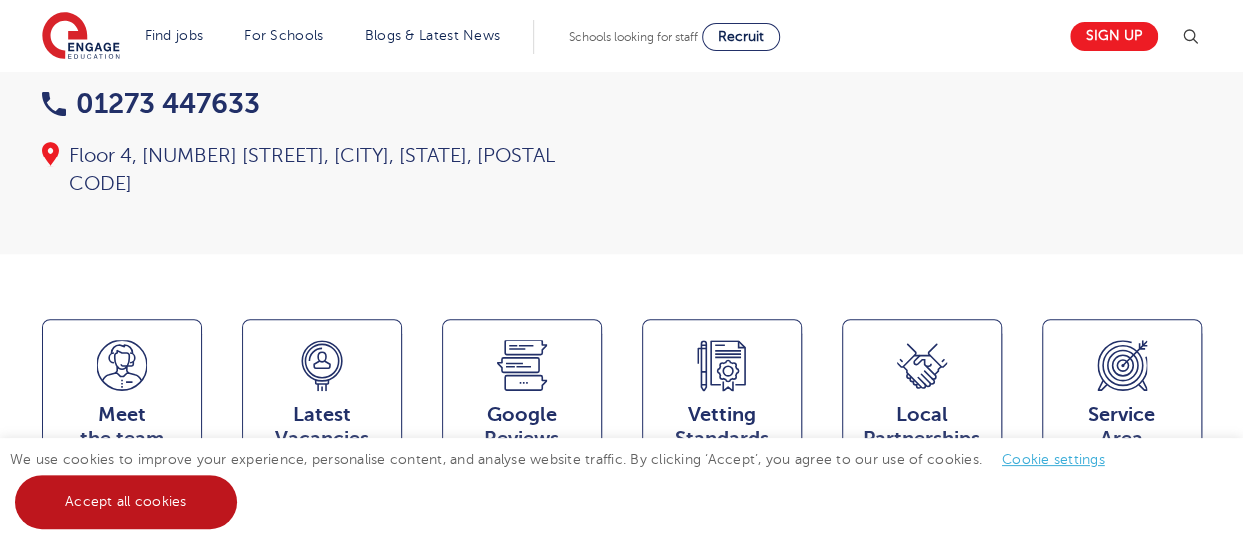 click on "Accept all cookies" at bounding box center (126, 502) 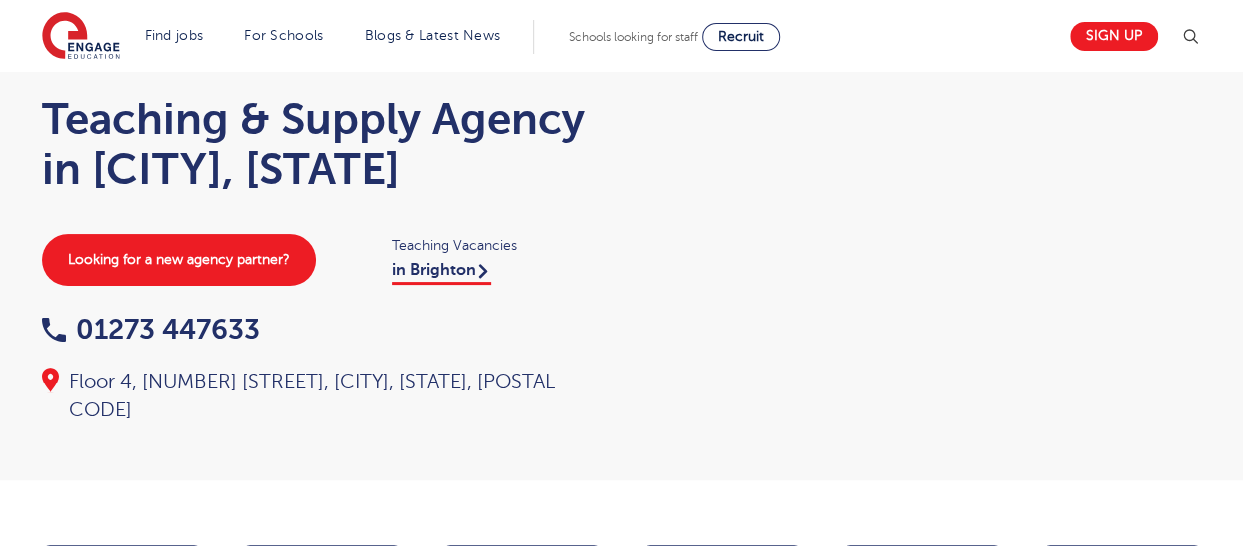 scroll, scrollTop: 100, scrollLeft: 0, axis: vertical 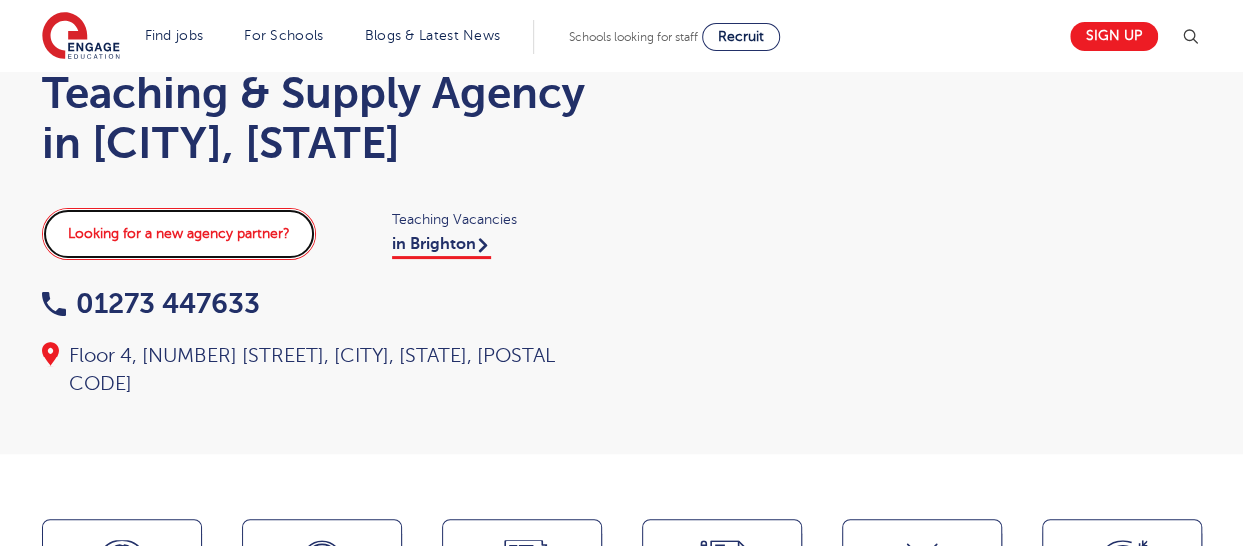 click on "Looking for a new agency partner?" at bounding box center (179, 234) 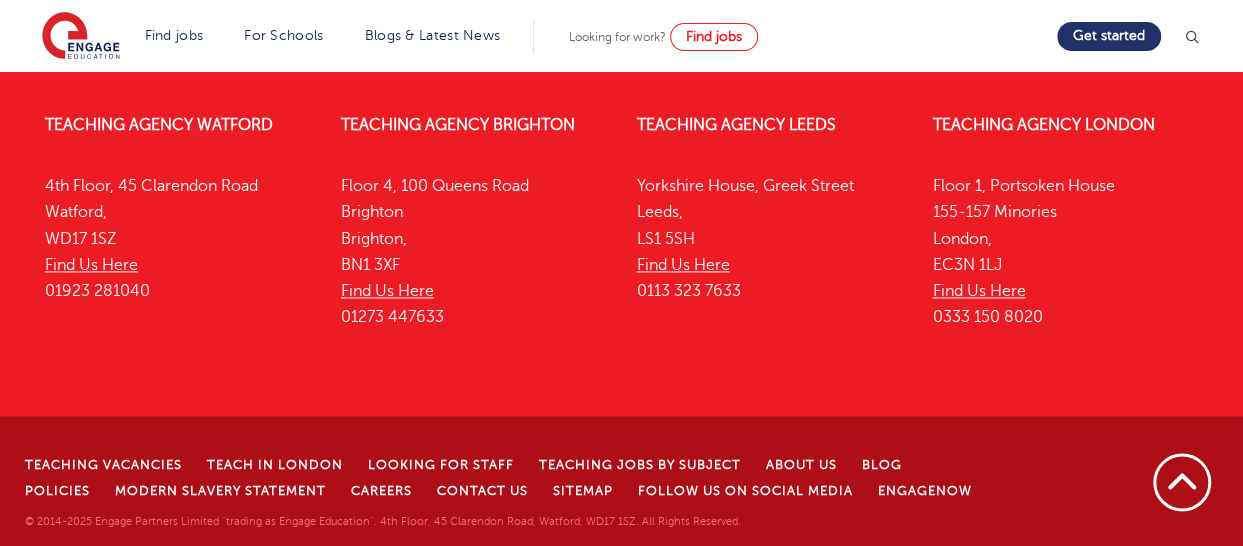 scroll, scrollTop: 1278, scrollLeft: 0, axis: vertical 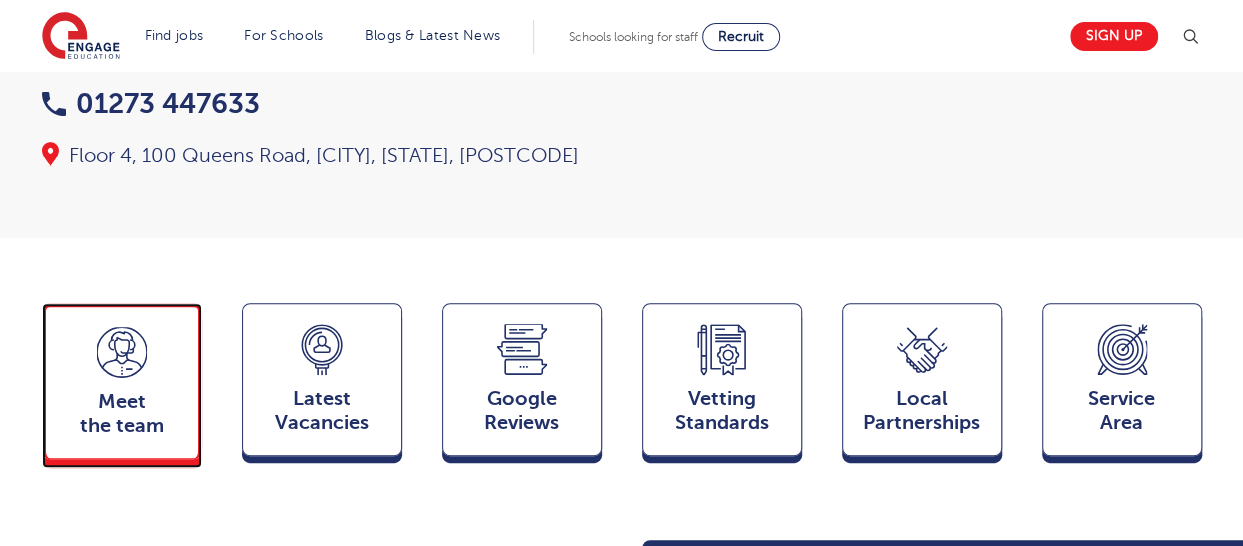 click on "Meet  the team" at bounding box center [122, 414] 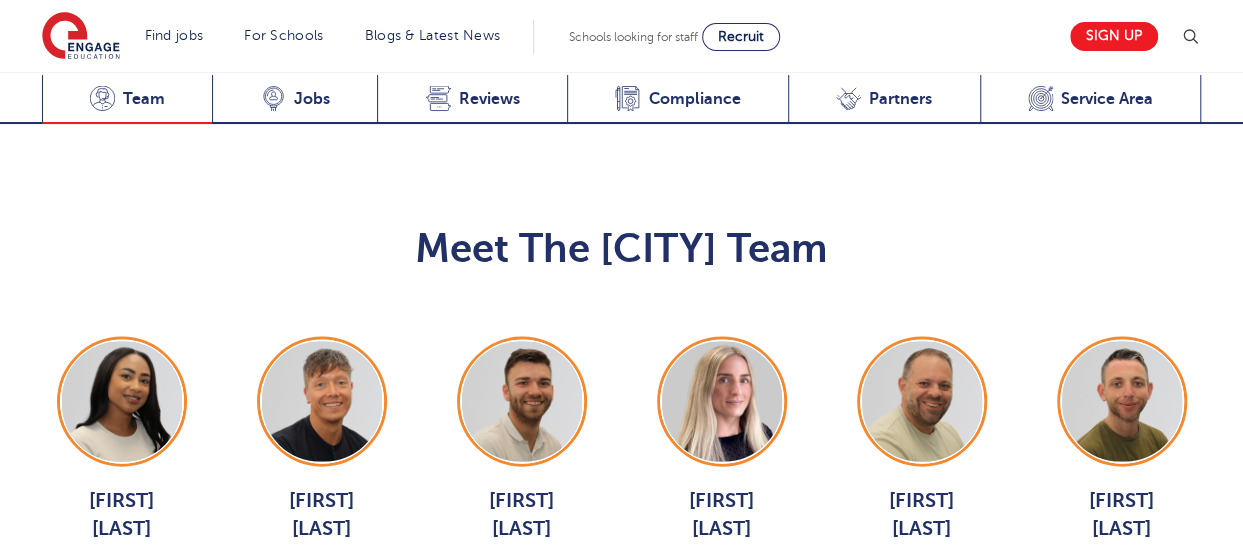 scroll, scrollTop: 2020, scrollLeft: 0, axis: vertical 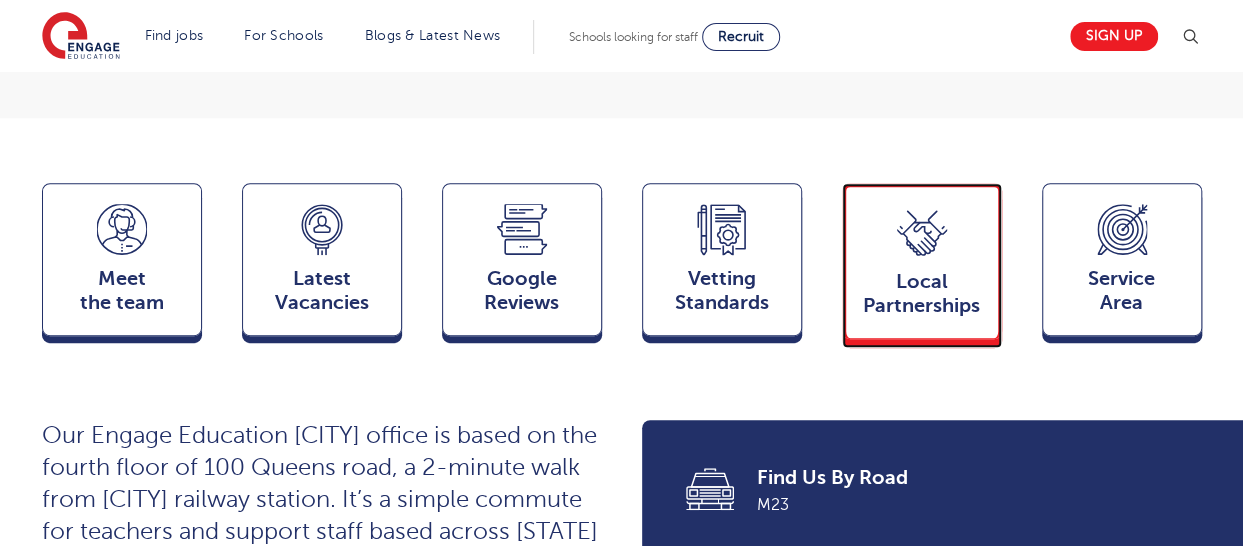 click on "Local Partnerships" at bounding box center (922, 294) 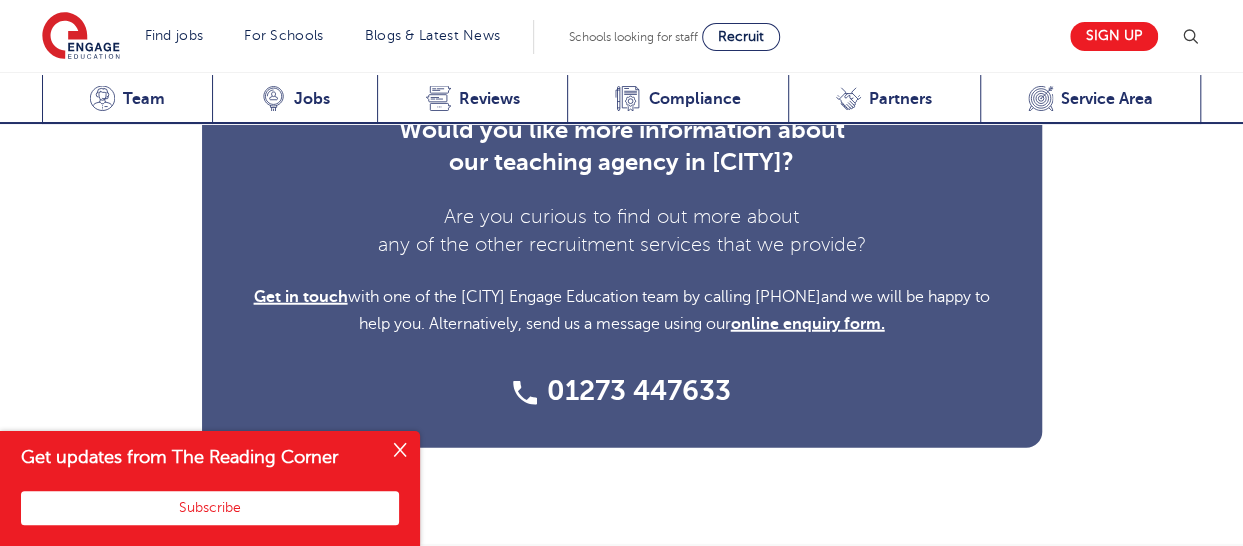 scroll, scrollTop: 6164, scrollLeft: 0, axis: vertical 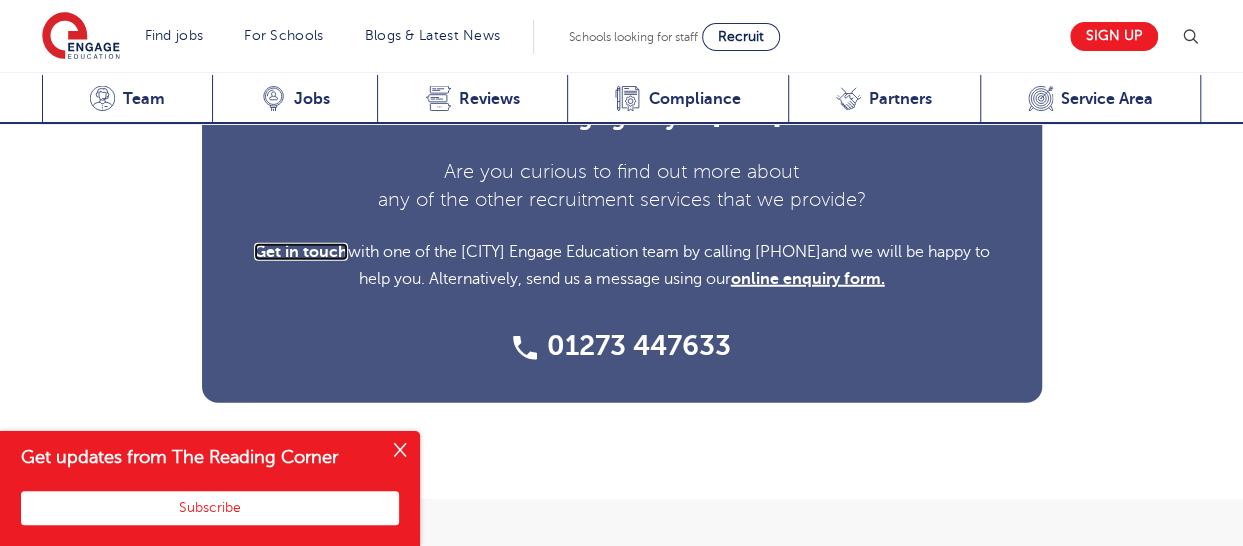 click on "Get in touch" at bounding box center (301, 252) 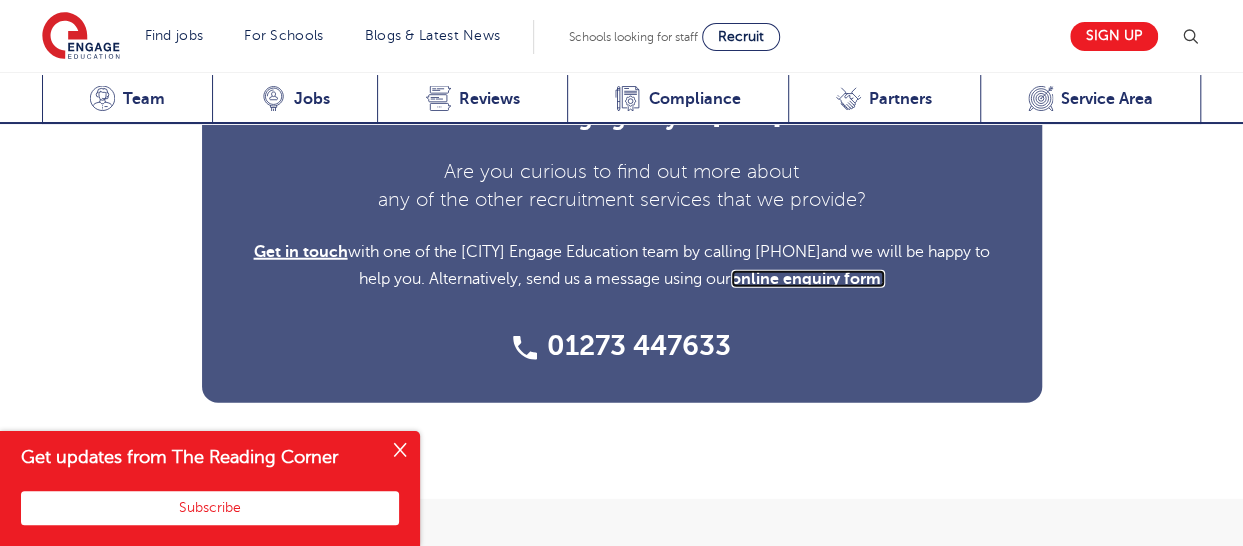 click on "online enquiry form." at bounding box center (808, 279) 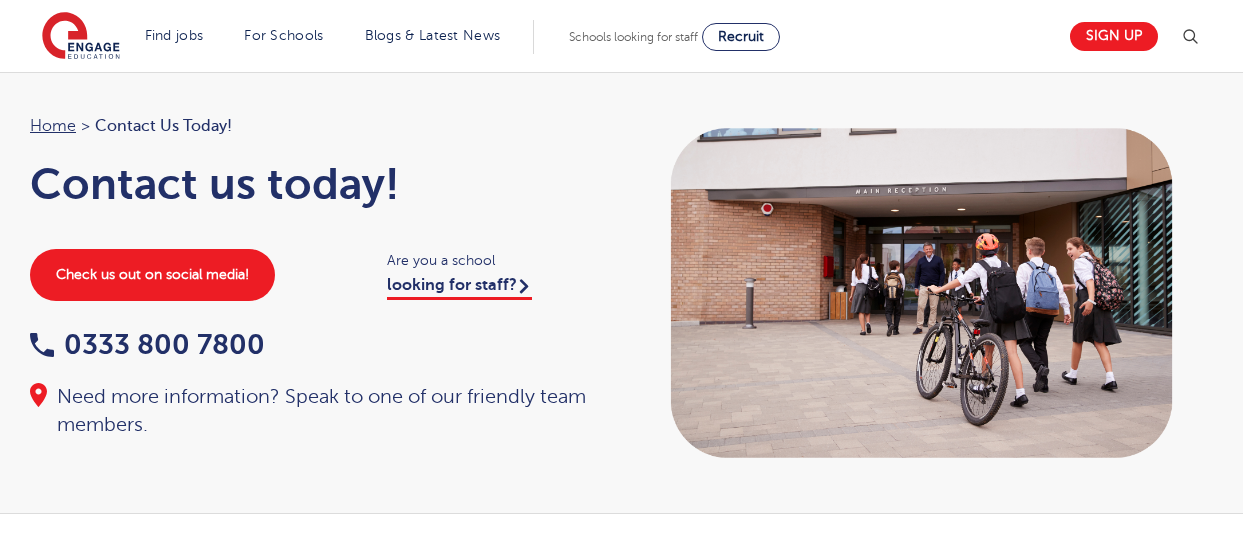 scroll, scrollTop: 0, scrollLeft: 0, axis: both 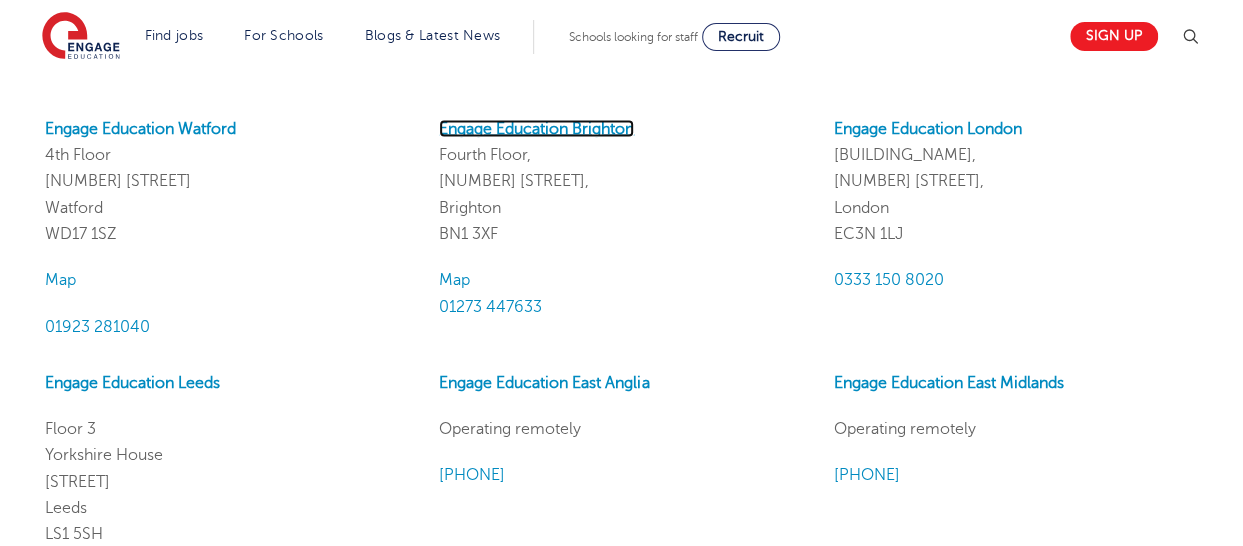 click on "Engage Education Brighton" at bounding box center [536, 128] 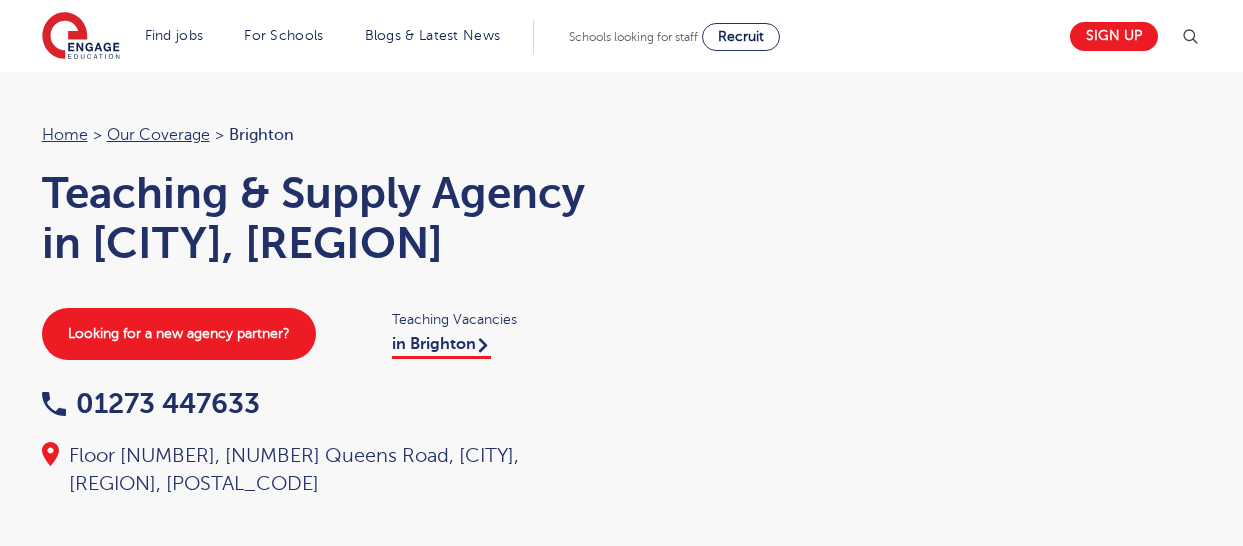 scroll, scrollTop: 0, scrollLeft: 0, axis: both 